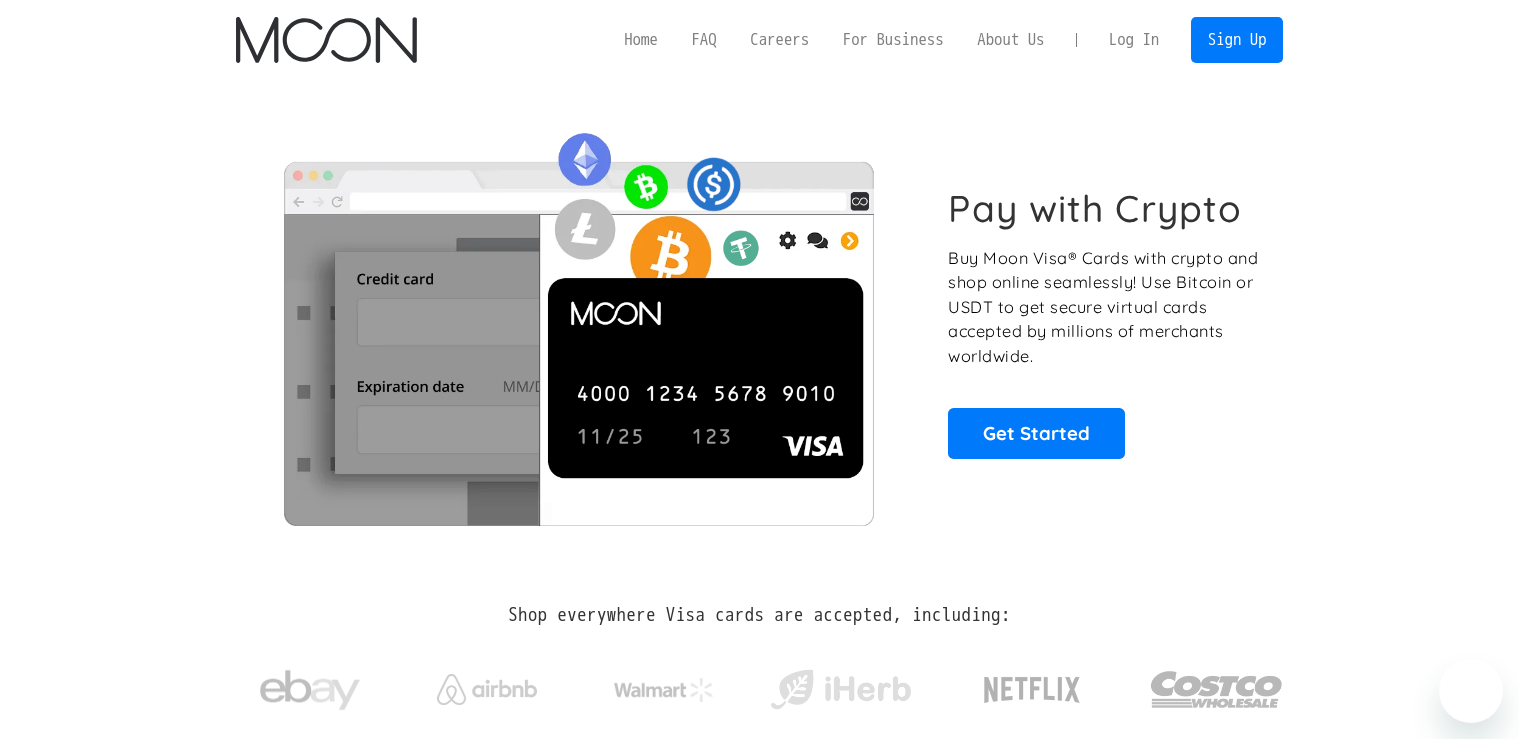 scroll, scrollTop: 0, scrollLeft: 0, axis: both 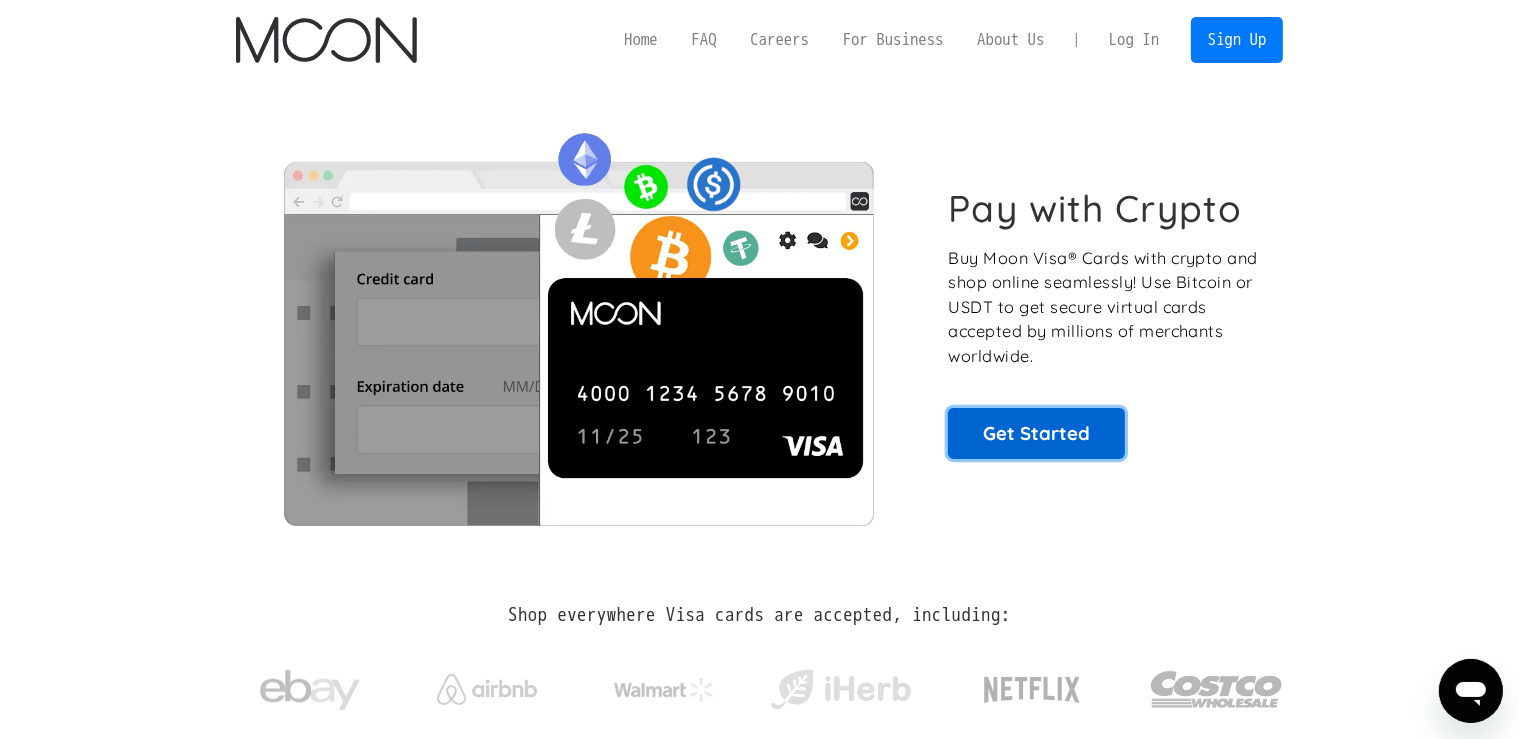click on "Get Started" at bounding box center (1036, 433) 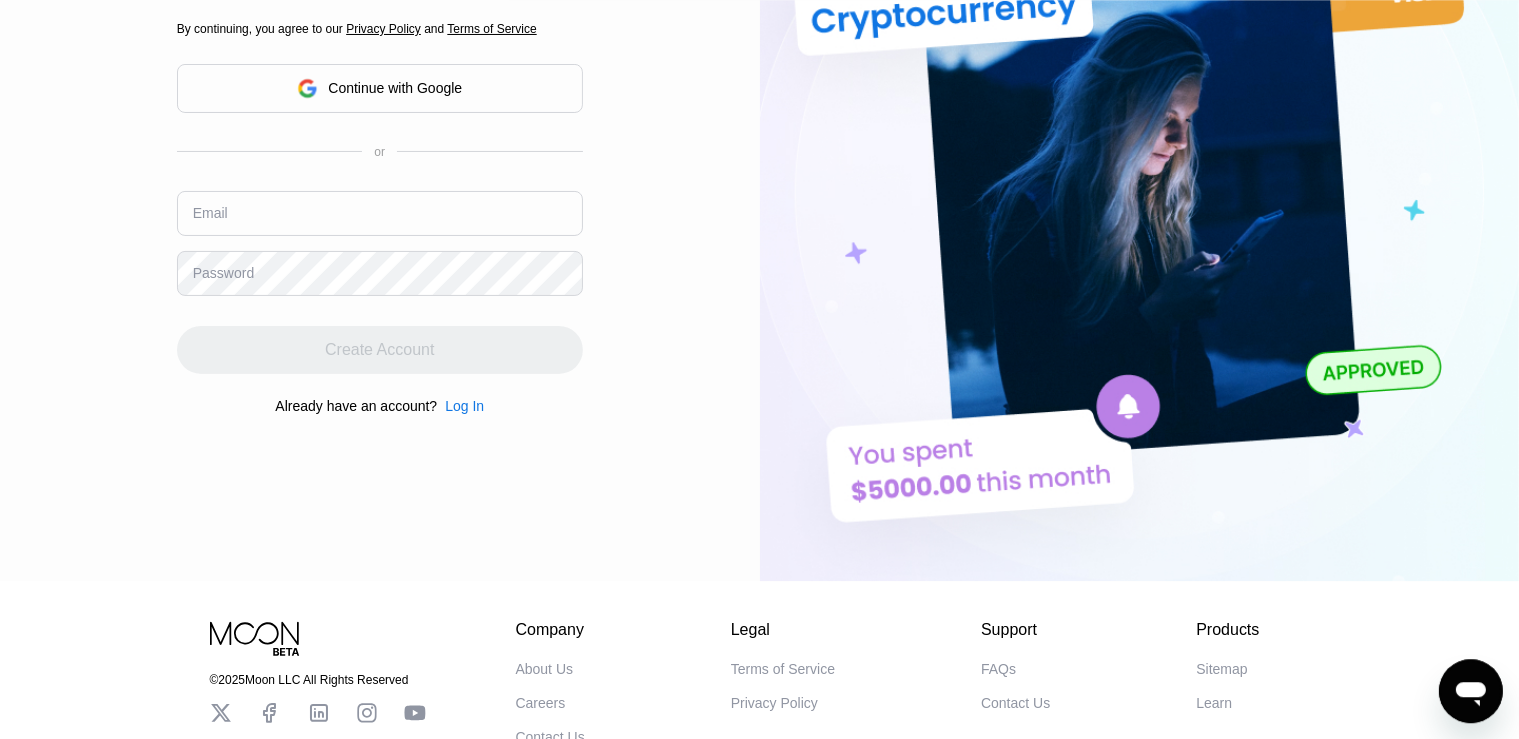 scroll, scrollTop: 0, scrollLeft: 0, axis: both 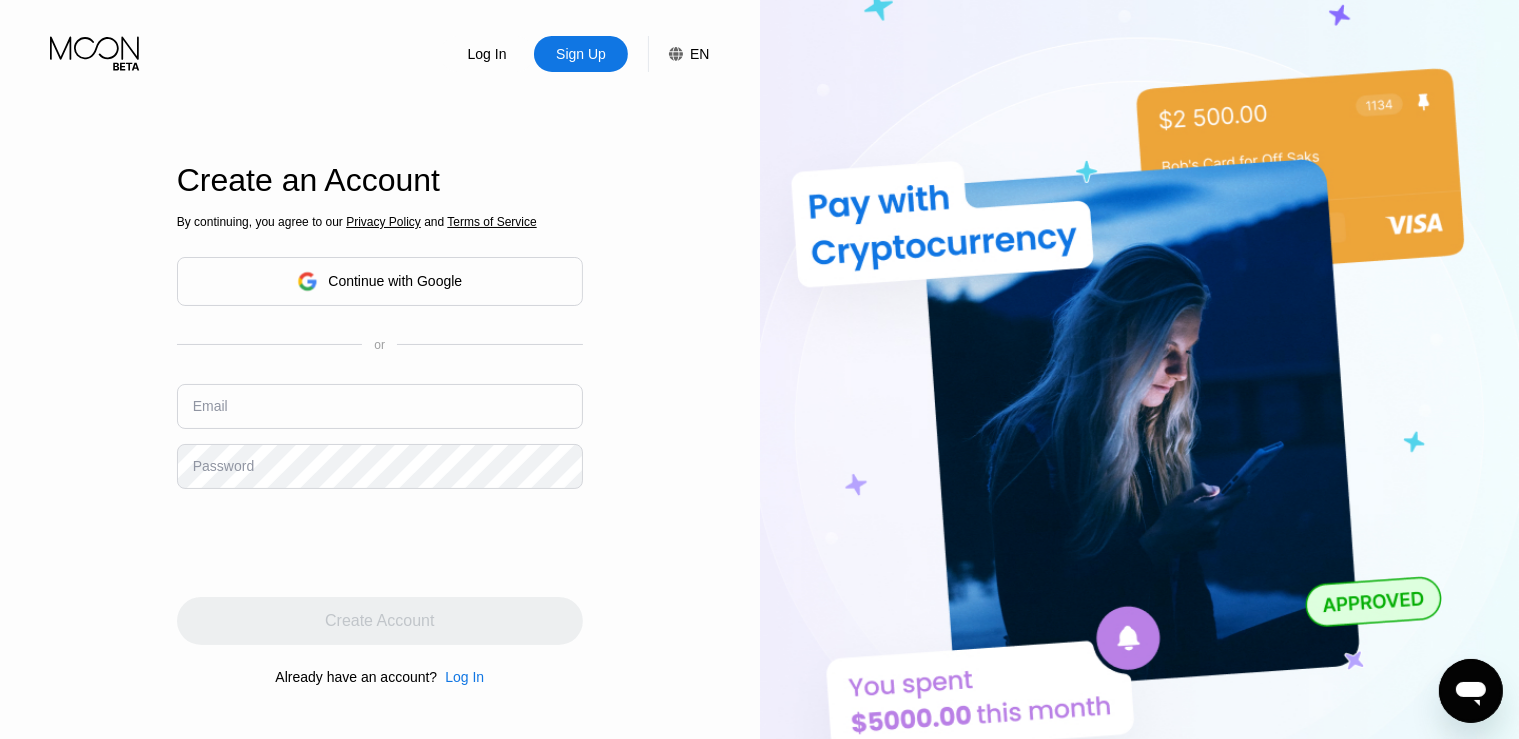 click on "By continuing, you agree to our   Privacy Policy   and   Terms of Service Continue with Google or Email Password Create Account Already have an account? Log In" at bounding box center (380, 449) 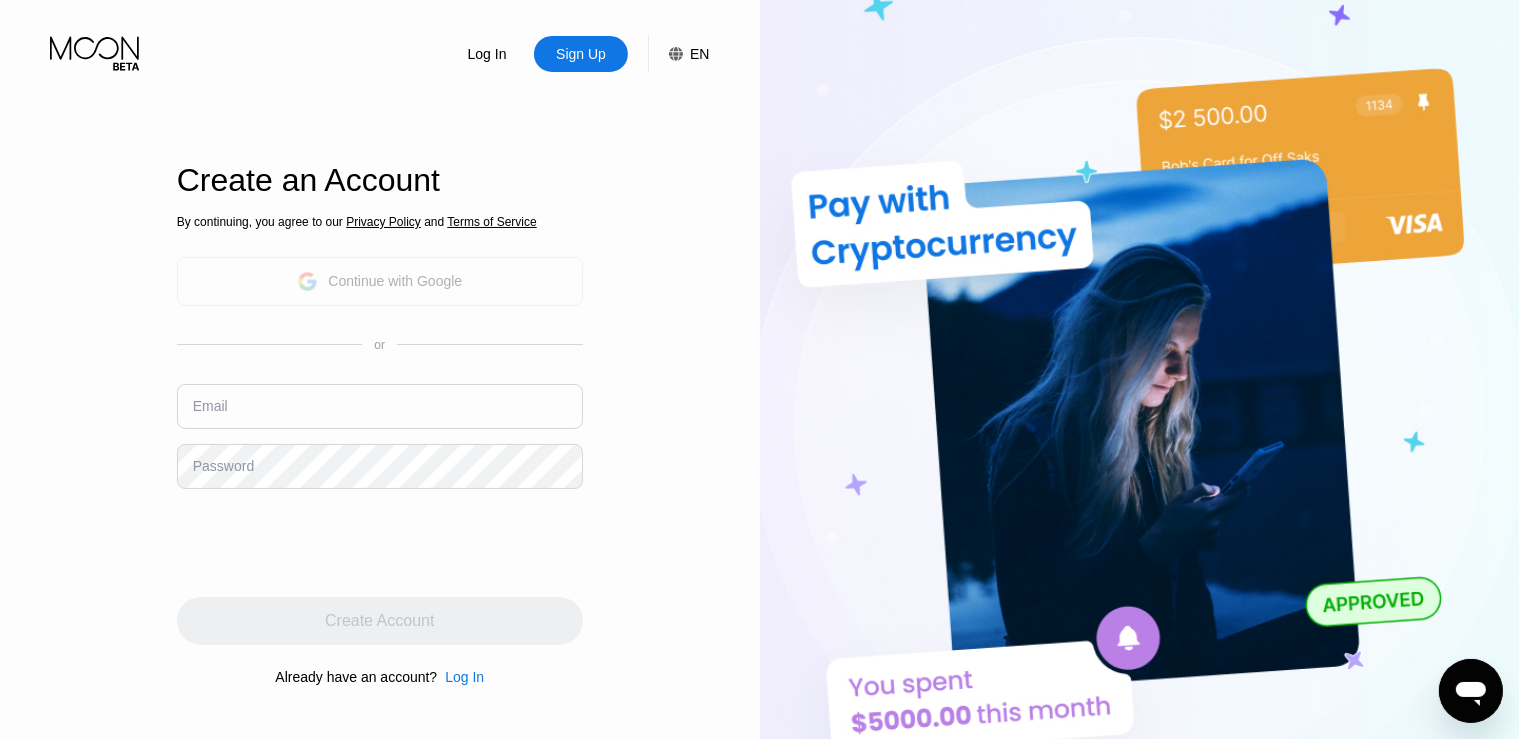 click on "Continue with Google" at bounding box center (379, 281) 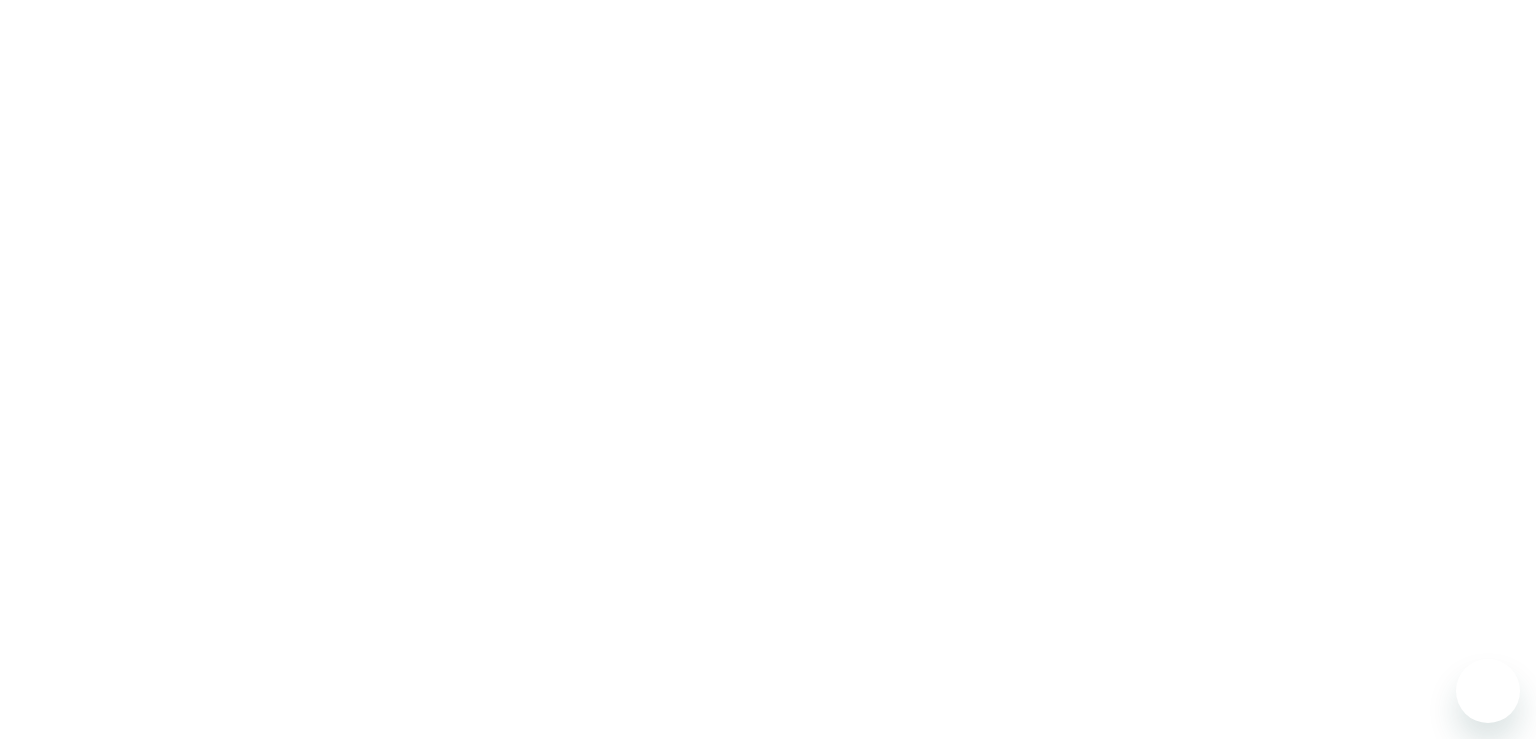 scroll, scrollTop: 0, scrollLeft: 0, axis: both 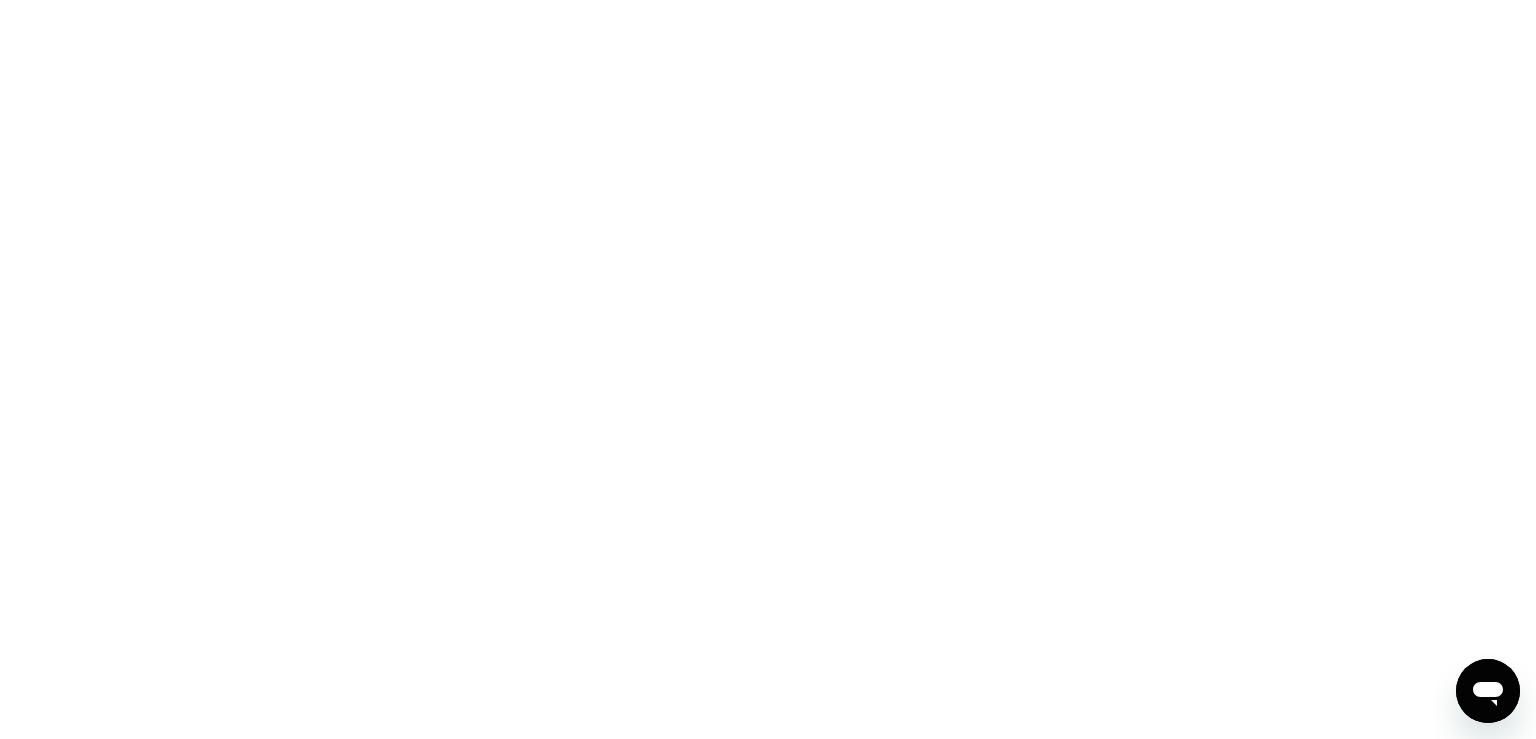 click at bounding box center [768, 369] 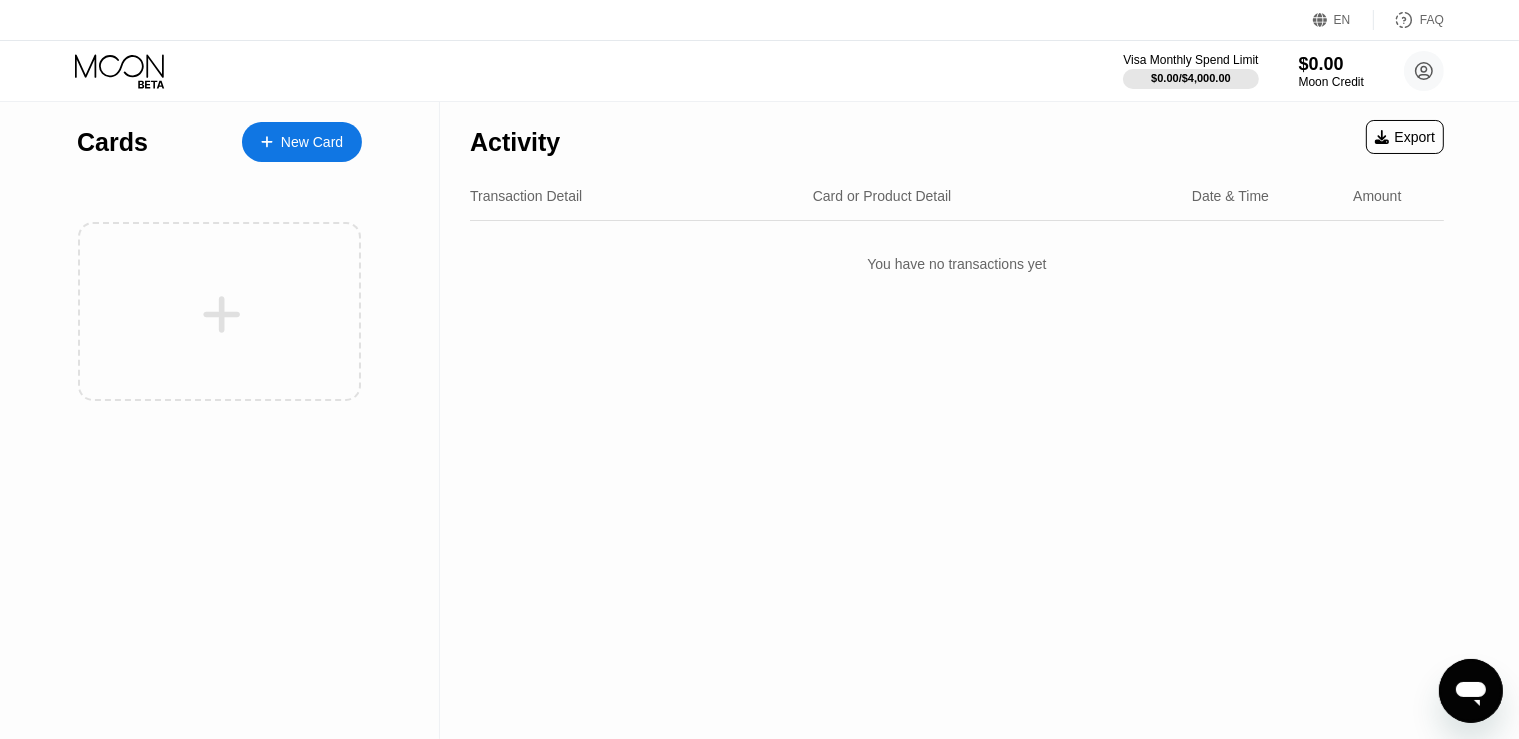 click at bounding box center (277, 142) 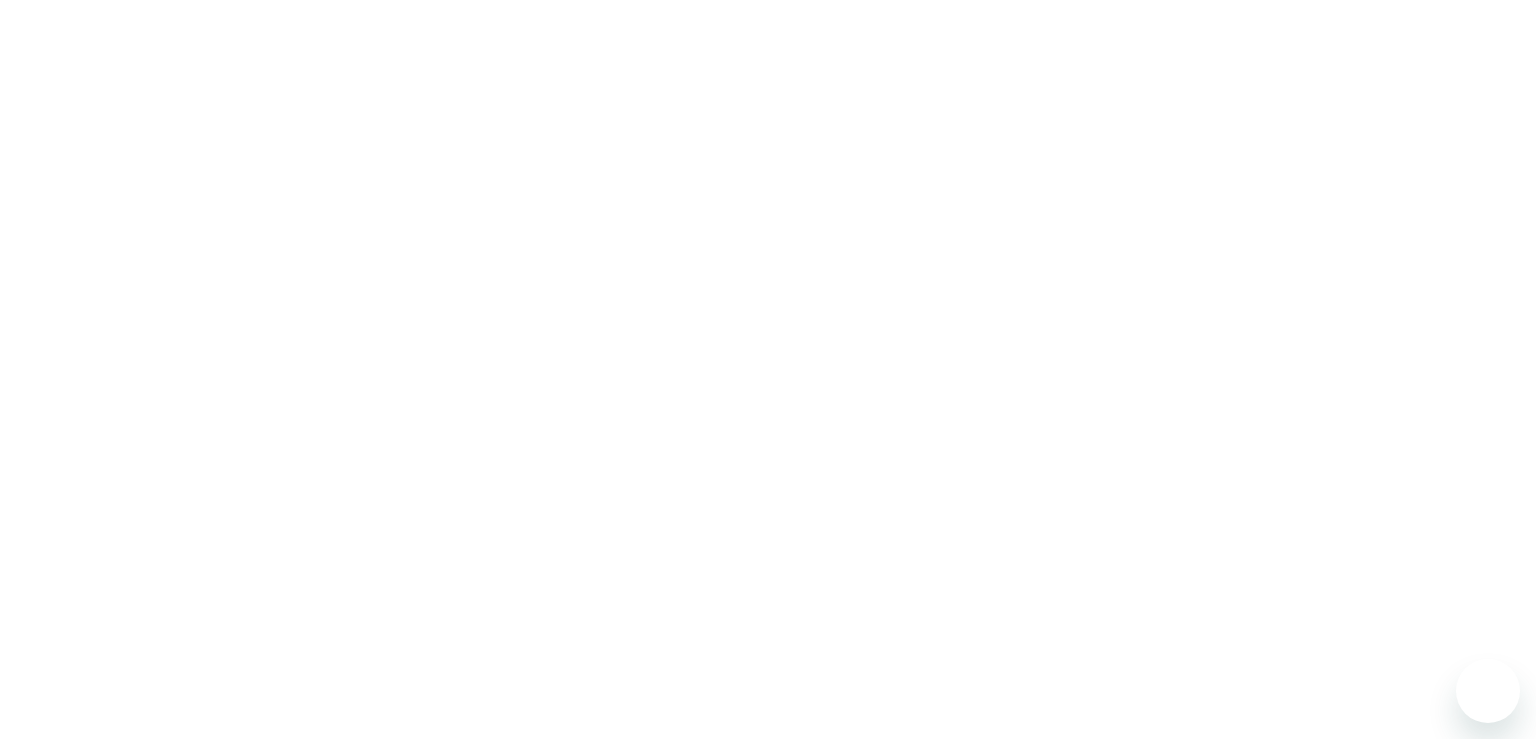 scroll, scrollTop: 0, scrollLeft: 0, axis: both 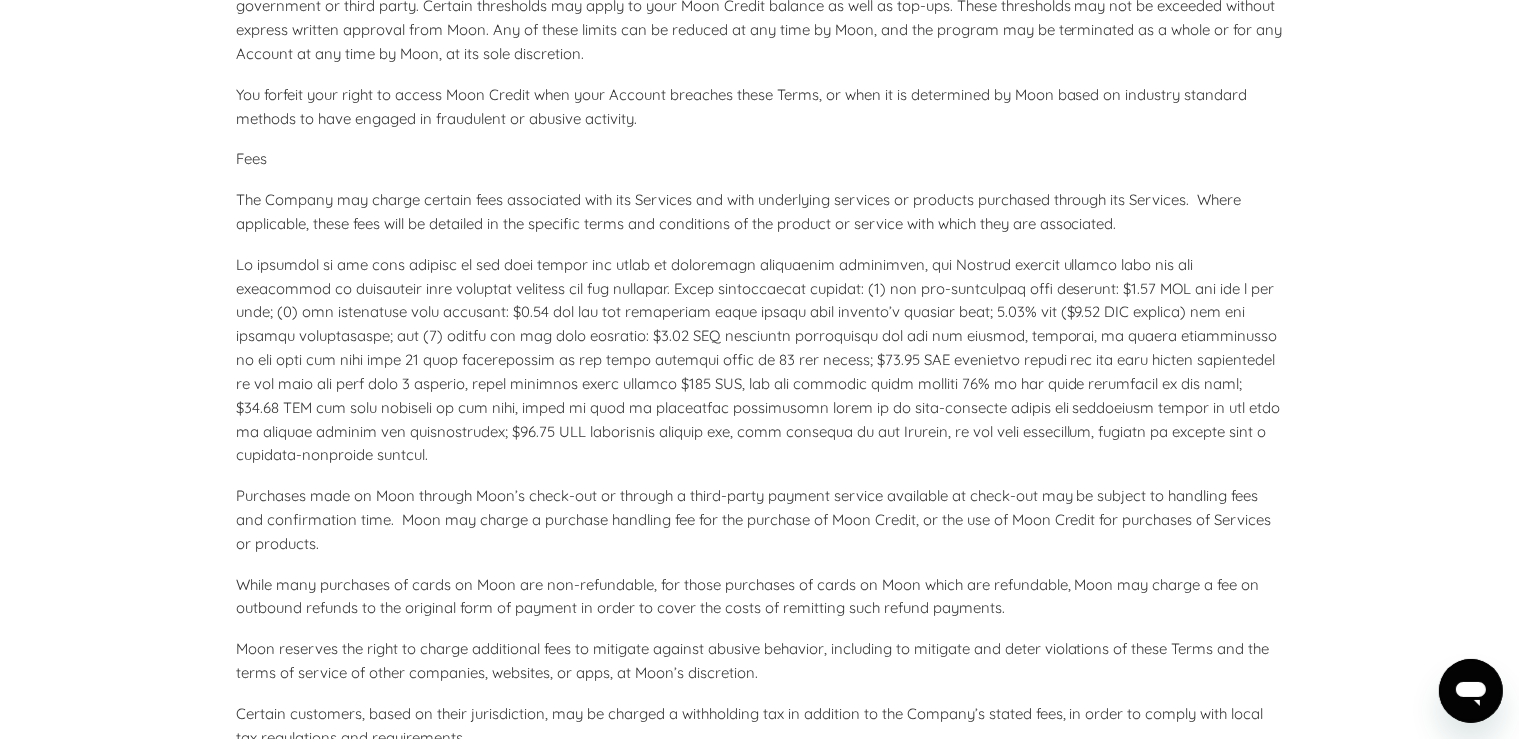 drag, startPoint x: 770, startPoint y: 322, endPoint x: 784, endPoint y: 319, distance: 14.3178215 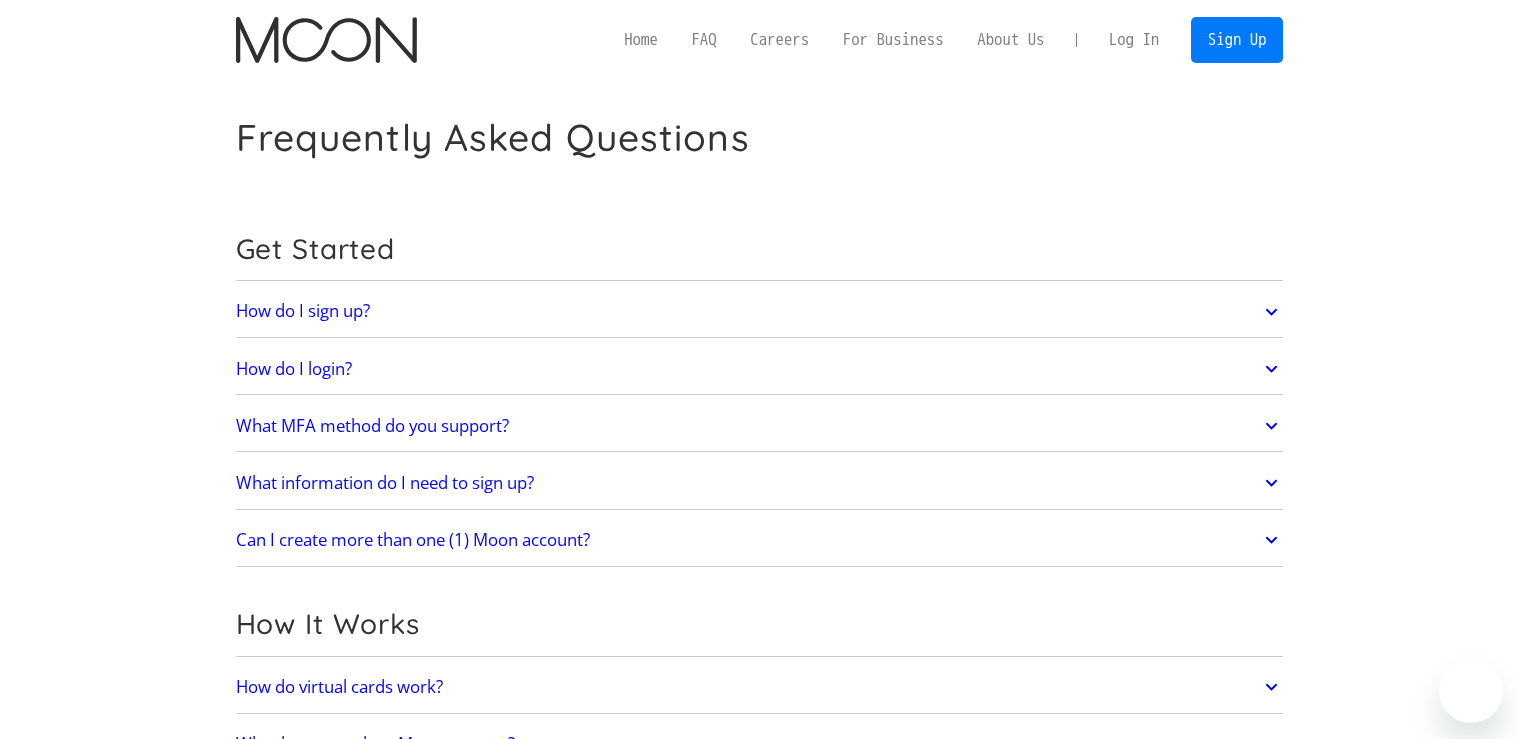 scroll, scrollTop: 0, scrollLeft: 0, axis: both 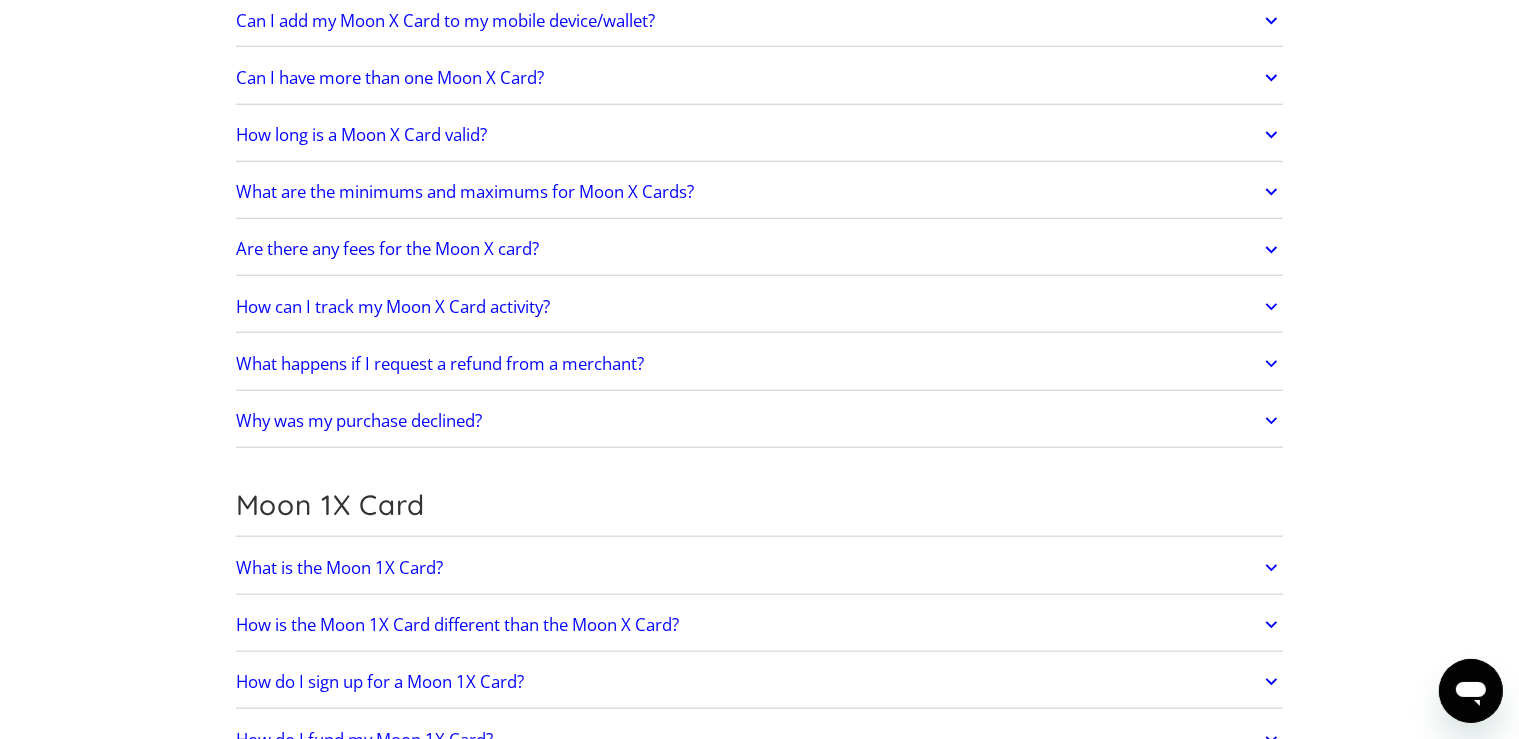 click on "Frequently Asked Questions Get Started
How do I sign up? Head to  paywithmoon.com/signup  to get started.
How do I login? Head to  paywithmoon.com/login  to get started.
What MFA method do you support? Moon supports account verification via email only. Email account verification is not needed for "Log in with Google".
What information do I need to sign up? To create a Moon account you need to provide an email address and a password. The email address you use to create your account will be used to receive 2FA codes, so please ensure you do not lose access to your email inbox.
Can I create more than one (1) Moon account? No. Each user may only have one account.
How It Works
How do virtual cards work? Virtual cards are just like regular cards, except there is no physical plastic. By entering virtual card details where you would normally input your credit or debit card details, you can complete purchases without giving out your personal card details.
What browsers does Moon support? Safari" at bounding box center (759, 576) 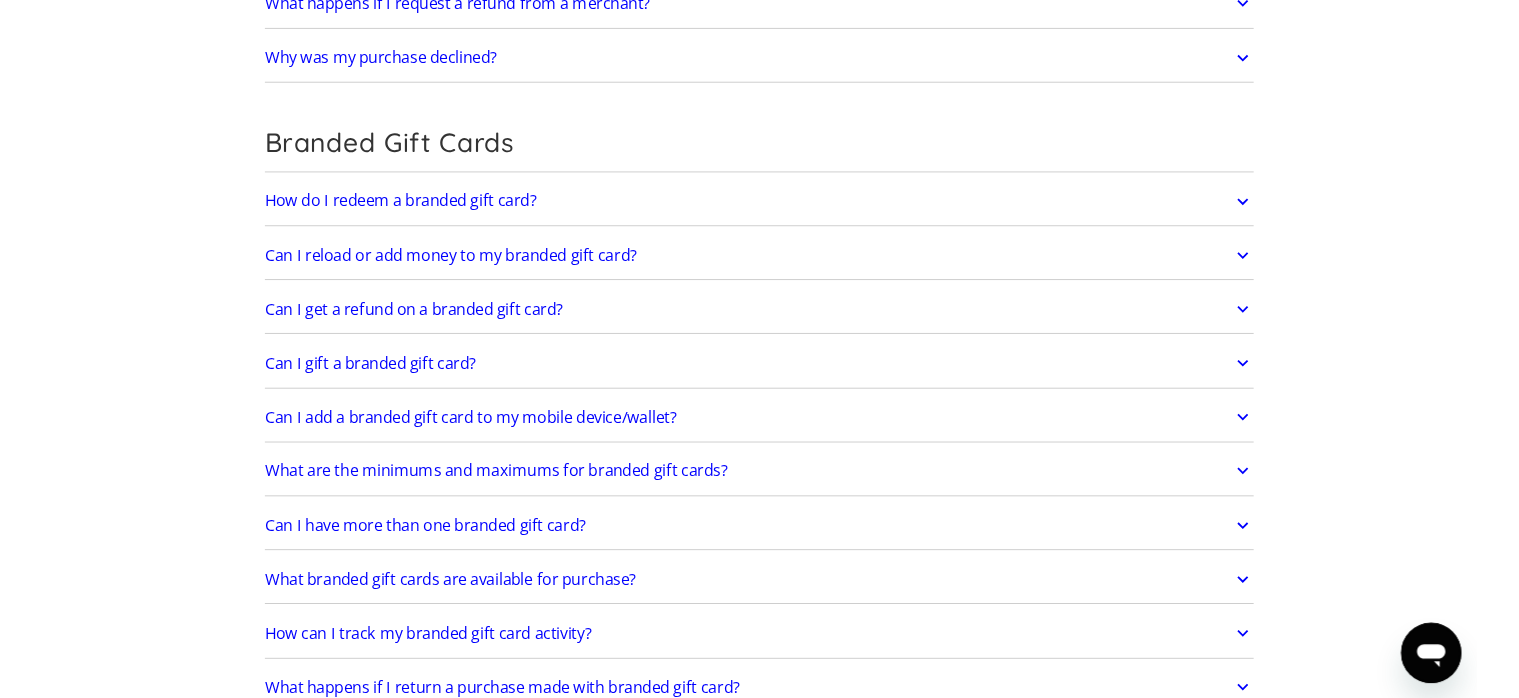 scroll, scrollTop: 3168, scrollLeft: 0, axis: vertical 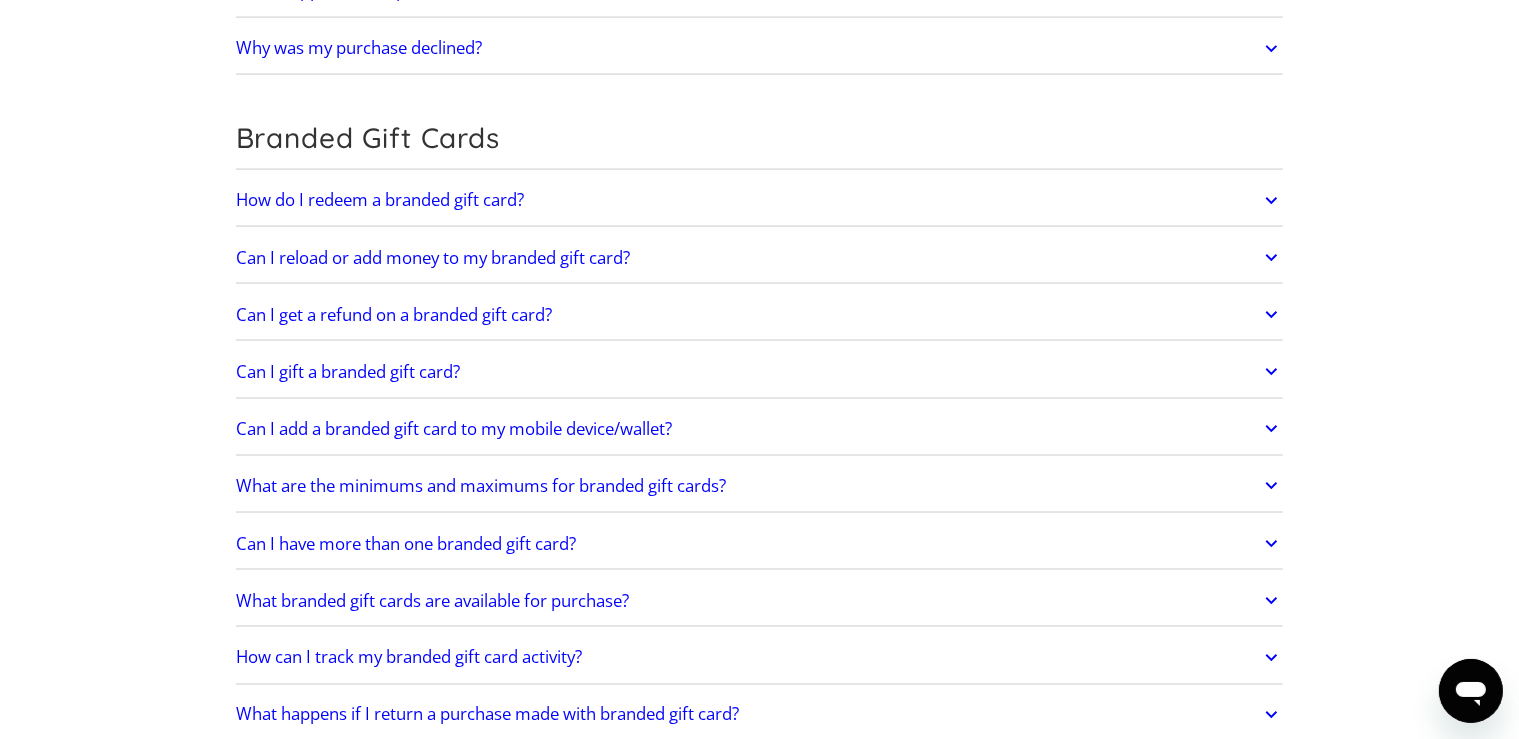 click on "Frequently Asked Questions Get Started
How do I sign up? Head to  paywithmoon.com/signup  to get started.
How do I login? Head to  paywithmoon.com/login  to get started.
What MFA method do you support? Moon supports account verification via email only. Email account verification is not needed for "Log in with Google".
What information do I need to sign up? To create a Moon account you need to provide an email address and a password. The email address you use to create your account will be used to receive 2FA codes, so please ensure you do not lose access to your email inbox.
Can I create more than one (1) Moon account? No. Each user may only have one account.
How It Works
How do virtual cards work? Virtual cards are just like regular cards, except there is no physical plastic. By entering virtual card details where you would normally input your credit or debit card details, you can complete purchases without giving out your personal card details.
What browsers does Moon support? Safari" at bounding box center [759, -692] 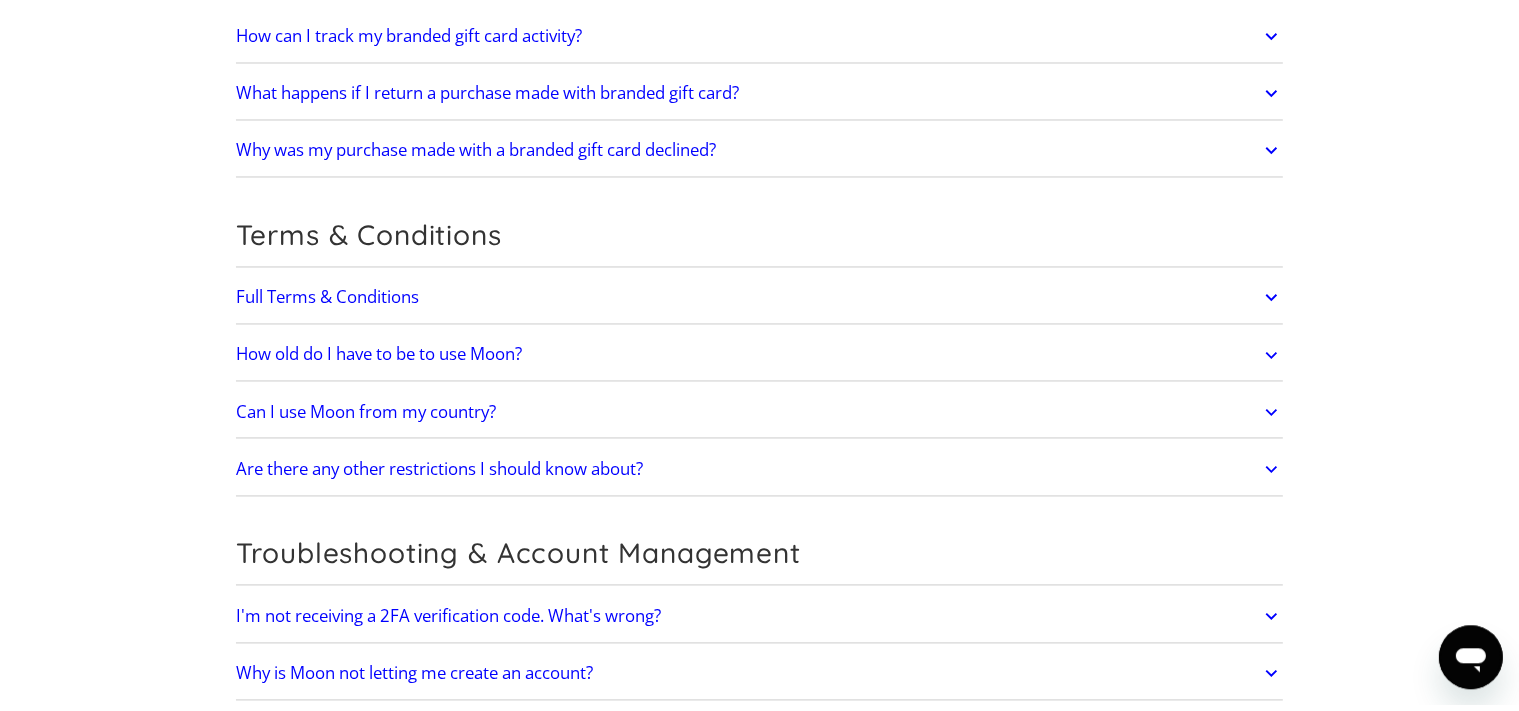 scroll, scrollTop: 746, scrollLeft: 0, axis: vertical 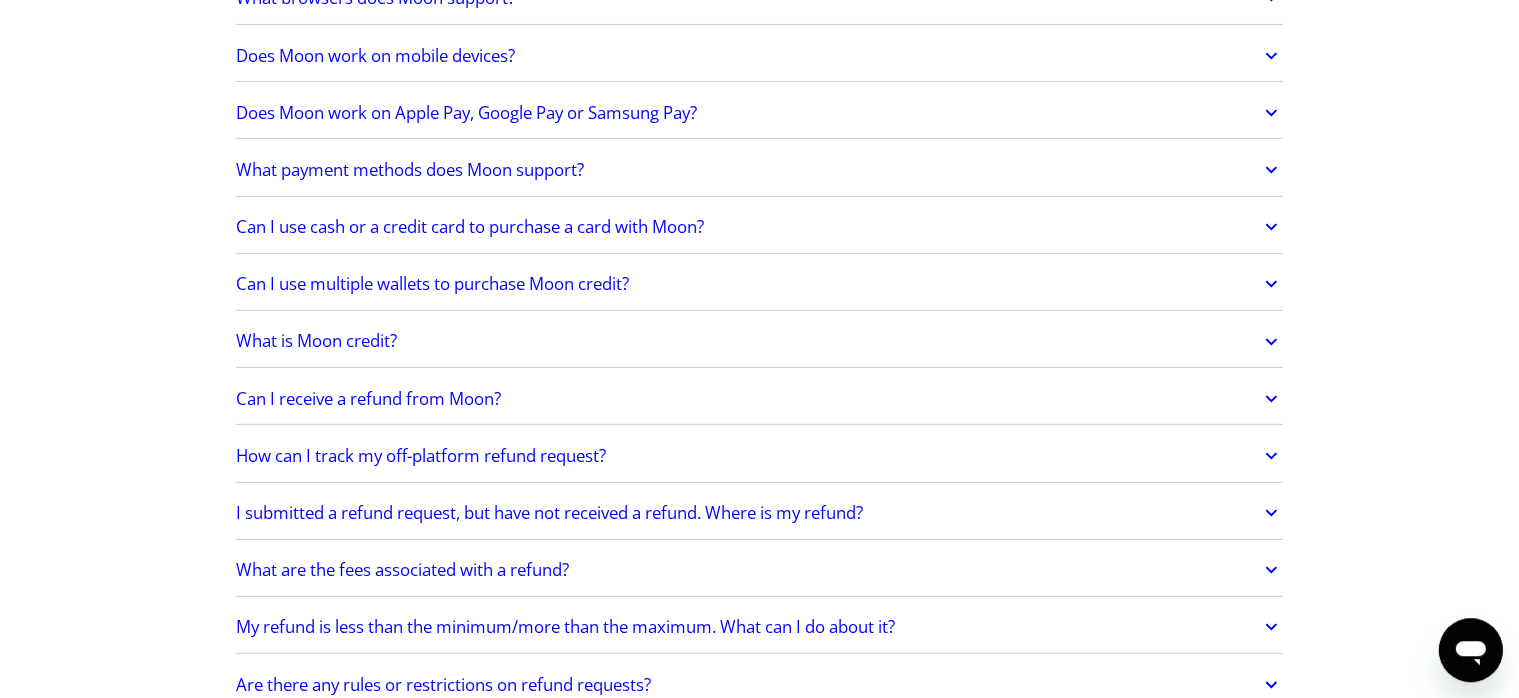drag, startPoint x: 114, startPoint y: 531, endPoint x: 126, endPoint y: 531, distance: 12 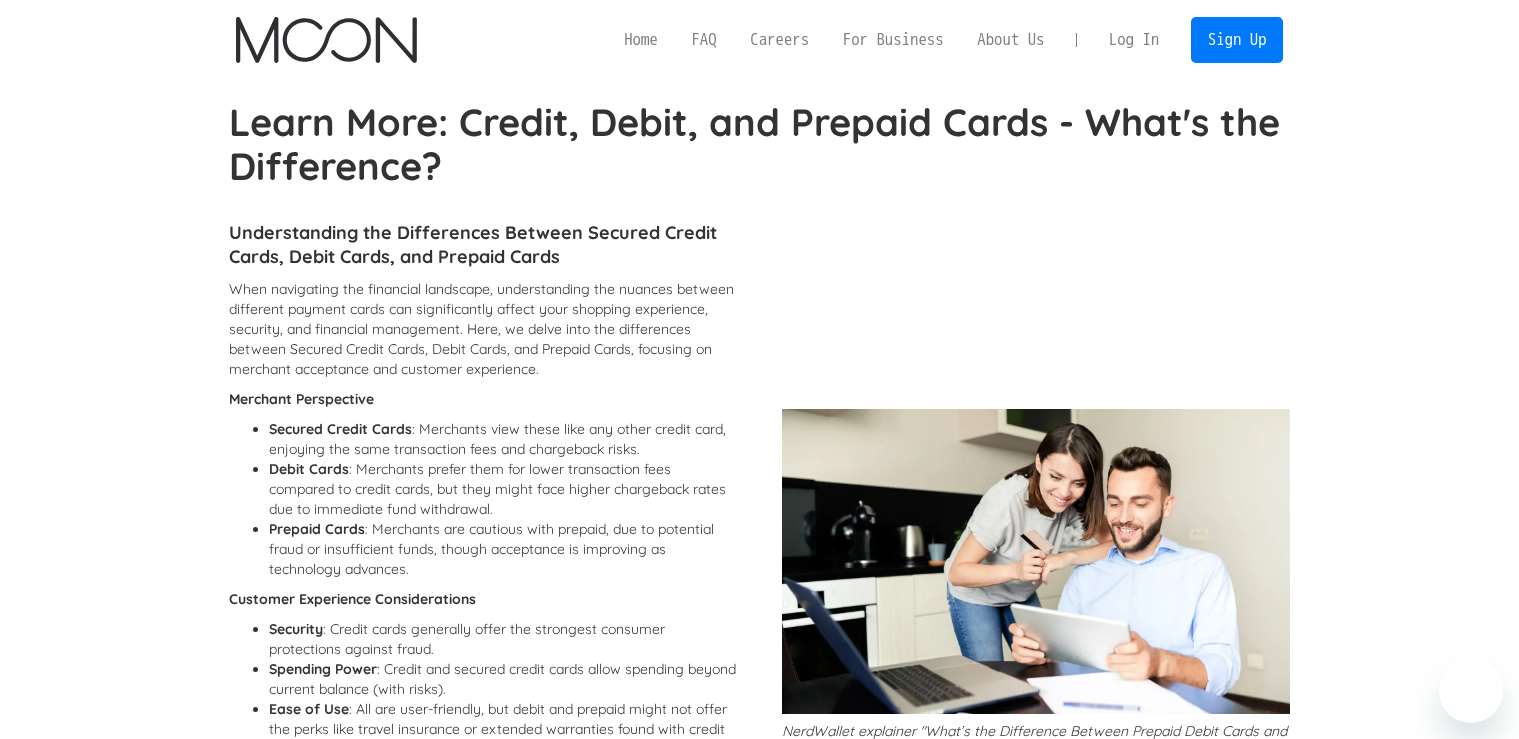 scroll, scrollTop: 0, scrollLeft: 0, axis: both 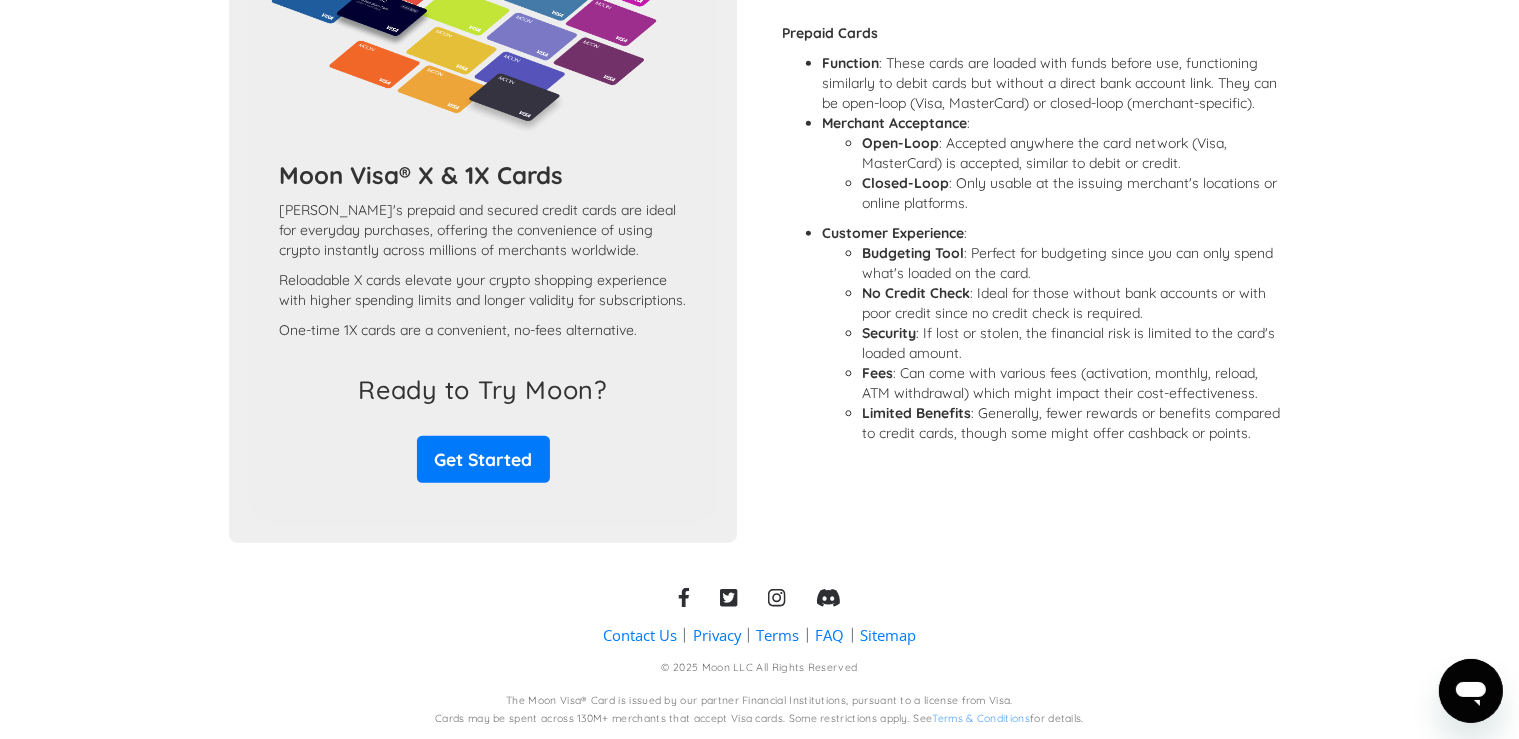 click on "Budgeting Tool : Perfect for budgeting since you can only spend what's loaded on the card. No Credit Check : Ideal for those without bank accounts or with poor credit since no credit check is required. Security : If lost or stolen, the financial risk is limited to the card's loaded amount. Fees : Can come with various fees (activation, monthly, reload, ATM withdrawal) which might impact their cost-effectiveness. Limited Benefits : Generally, fewer rewards or benefits compared to credit cards, though some might offer cashback or points." at bounding box center (1056, 343) 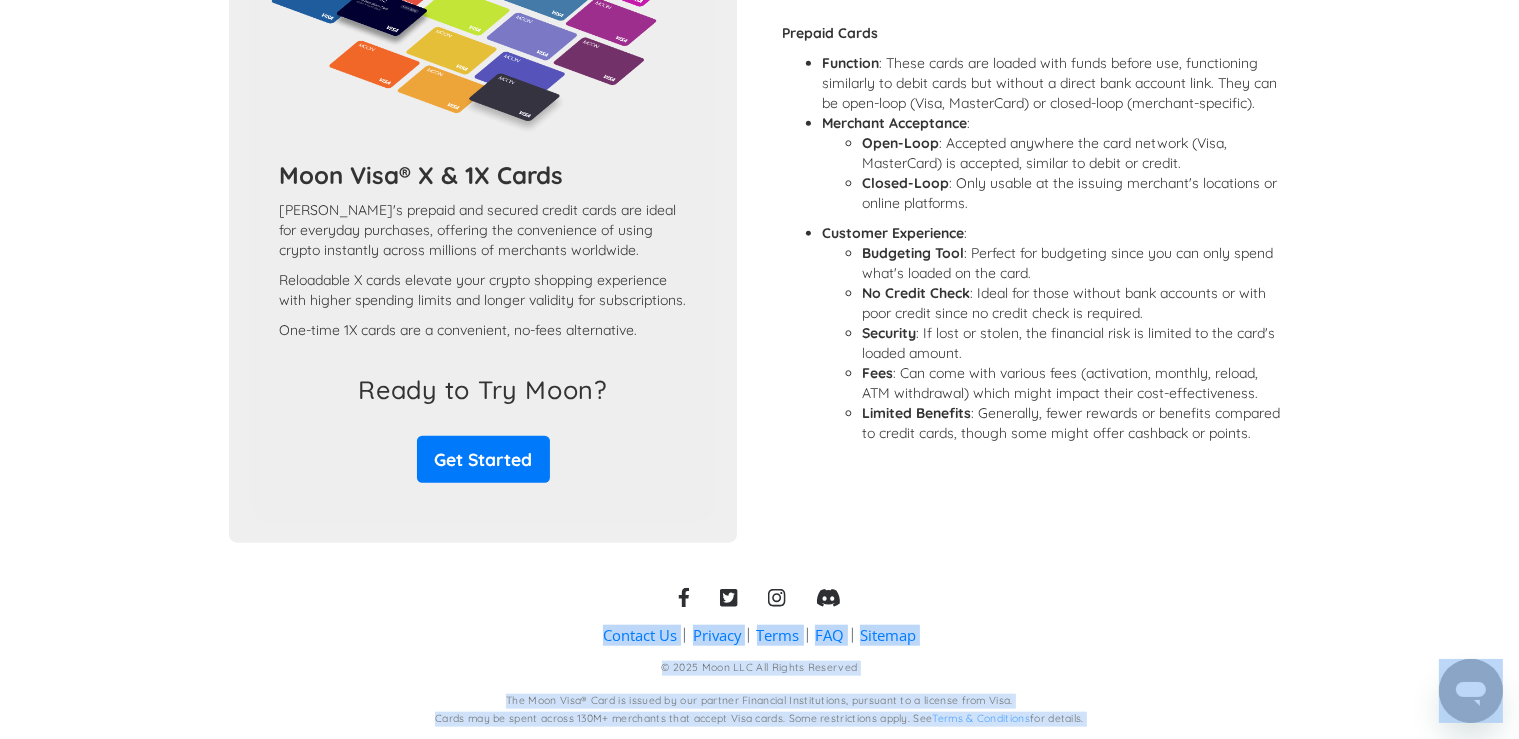 click on "Fees : Can come with various fees (activation, monthly, reload, ATM withdrawal) which might impact their cost-effectiveness." at bounding box center [1076, 383] 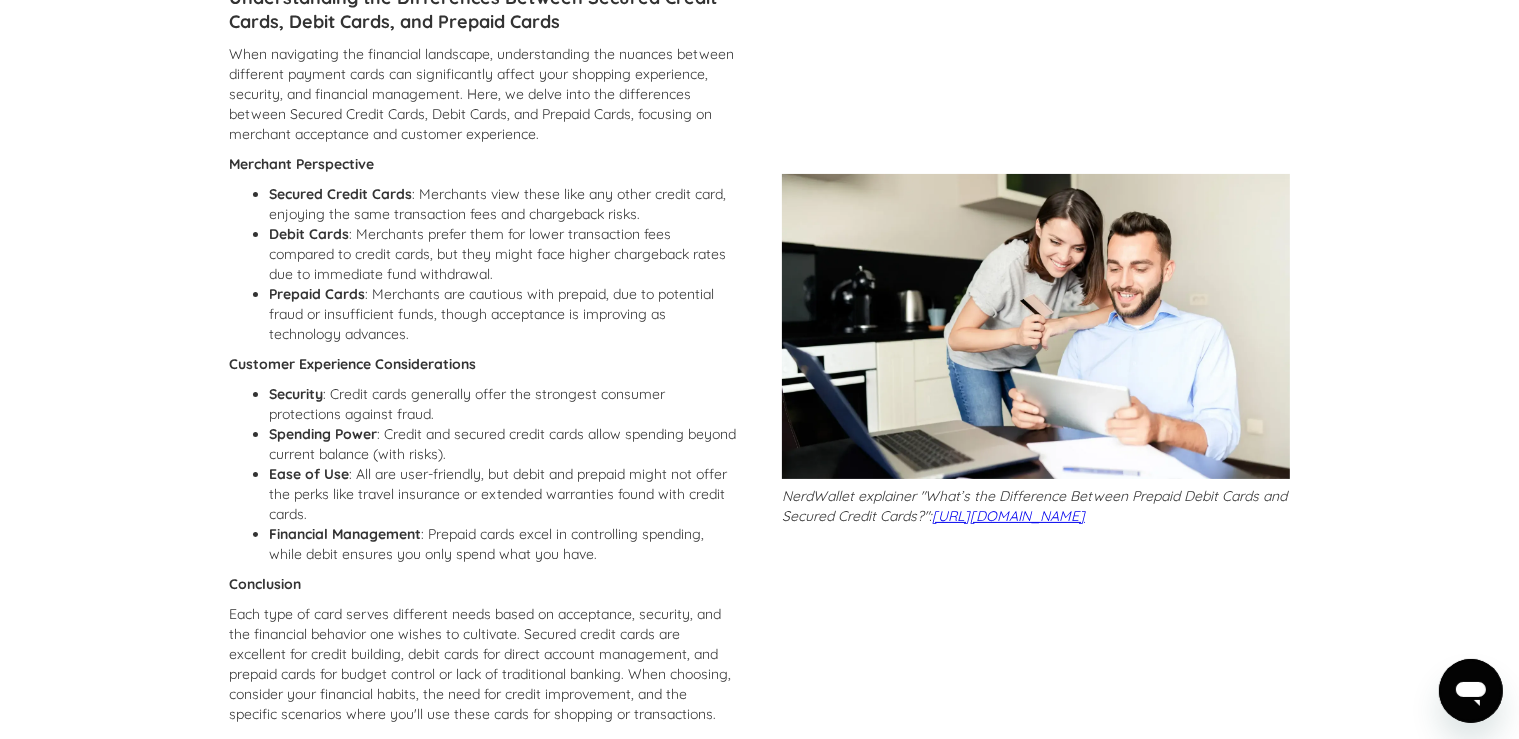 scroll, scrollTop: 215, scrollLeft: 0, axis: vertical 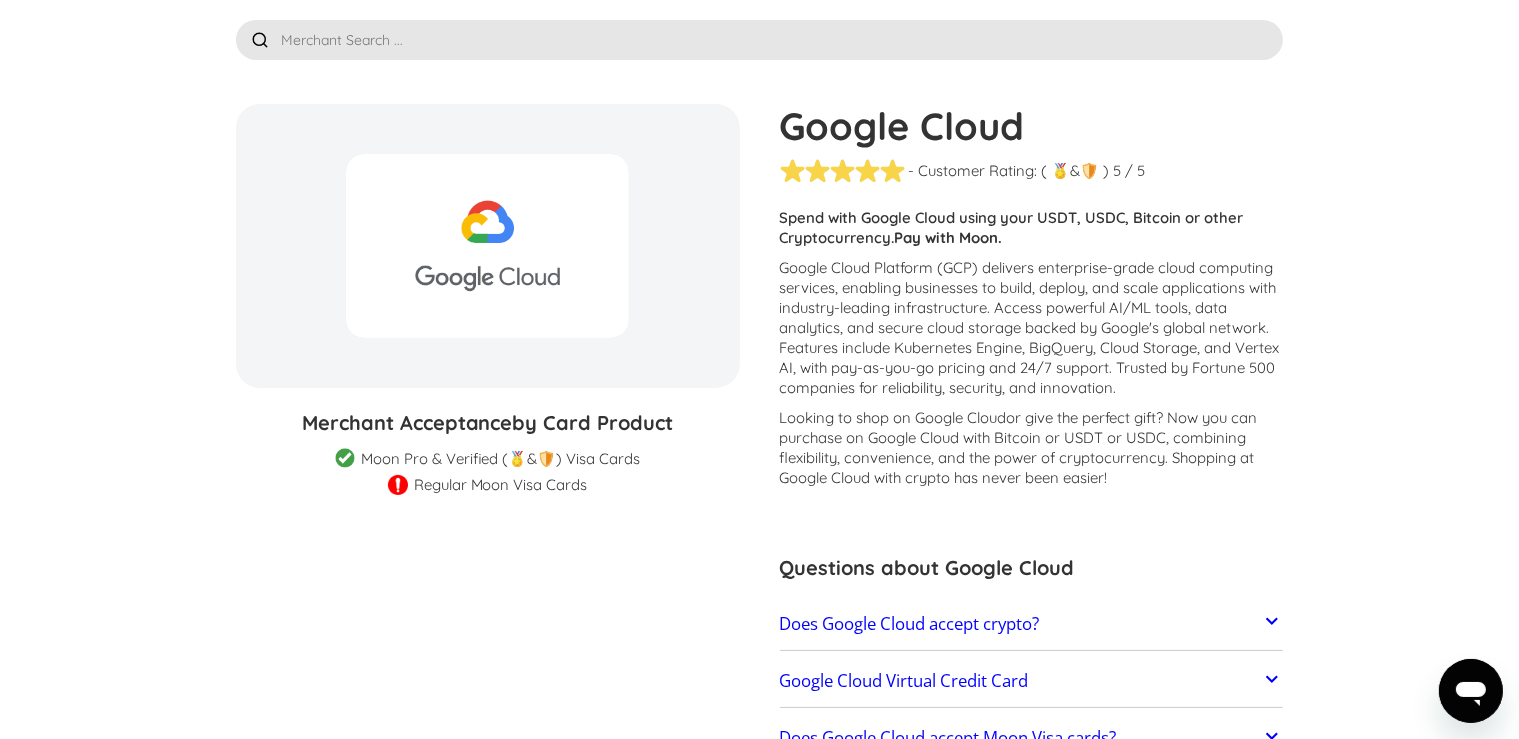 drag, startPoint x: 78, startPoint y: 484, endPoint x: 146, endPoint y: 535, distance: 85 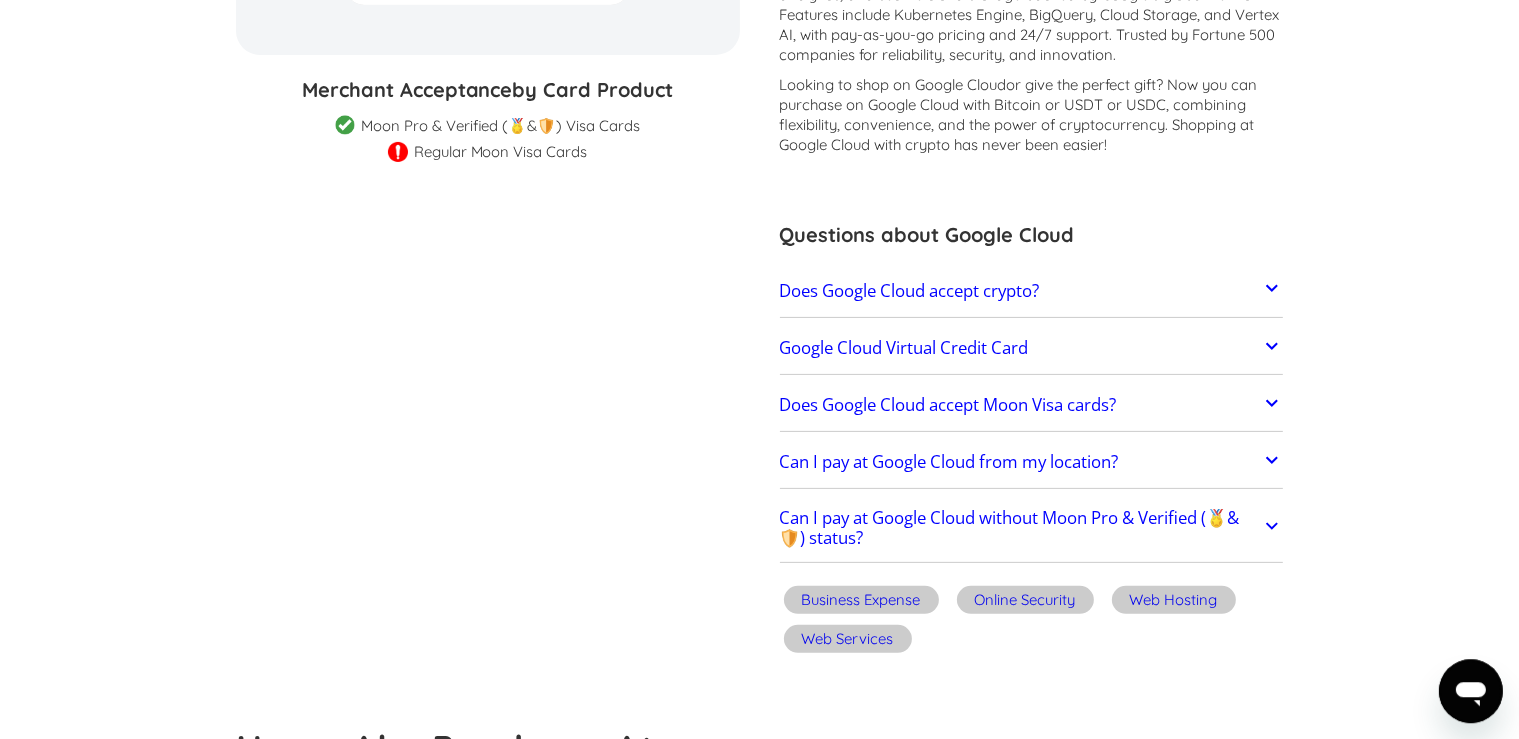 scroll, scrollTop: 633, scrollLeft: 0, axis: vertical 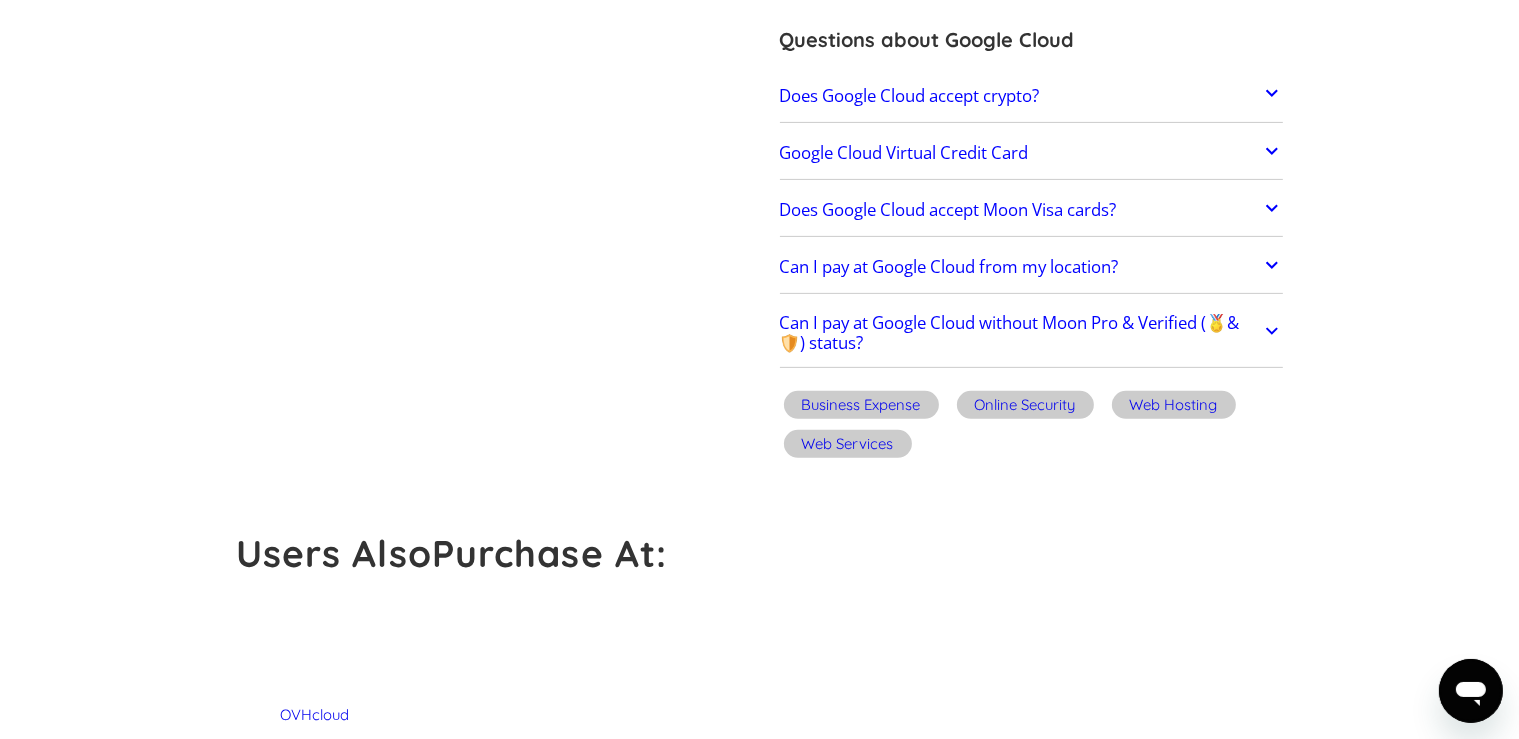 click on "Can I pay at Google Cloud without Moon Pro & Verified (🏅&🛡️) status?" at bounding box center [1020, 333] 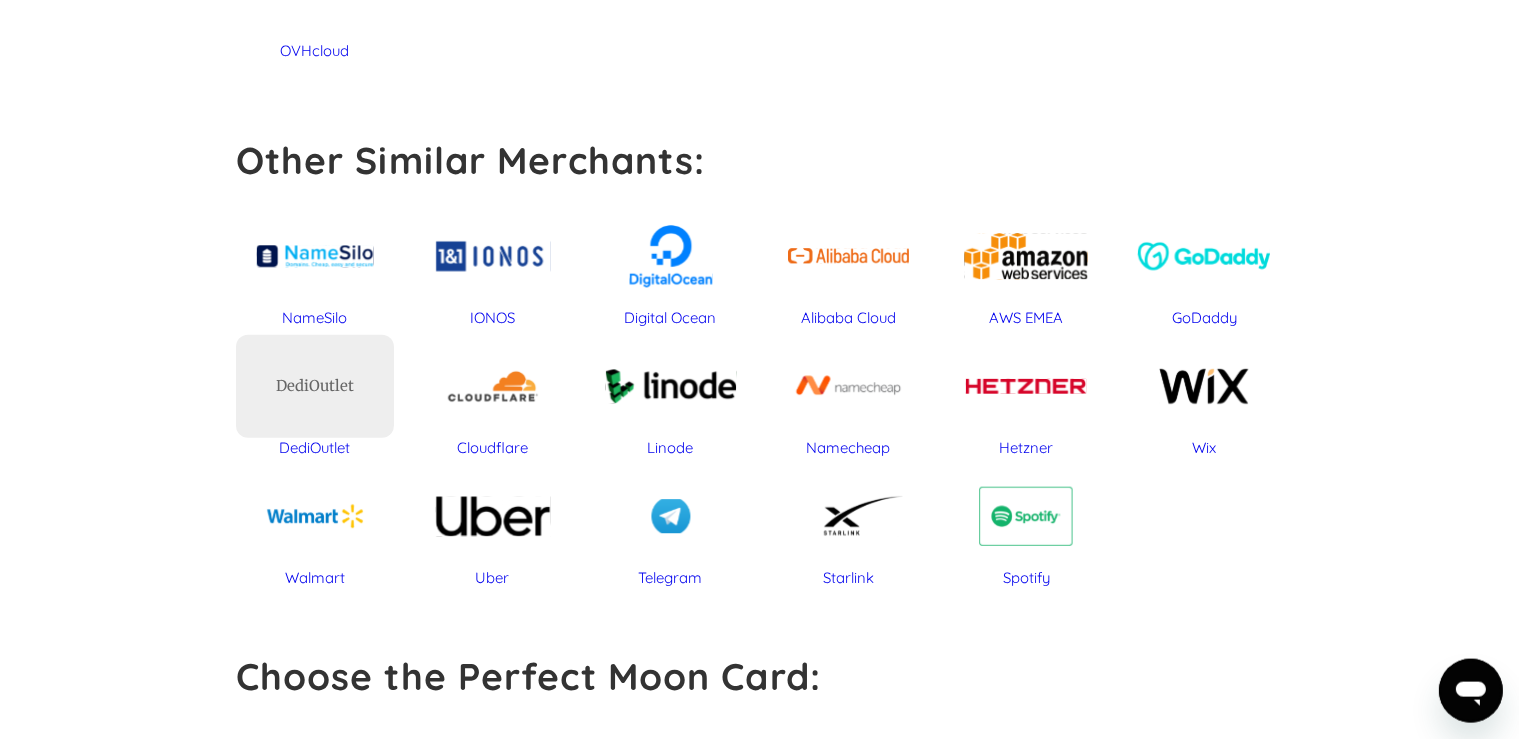 scroll, scrollTop: 1372, scrollLeft: 0, axis: vertical 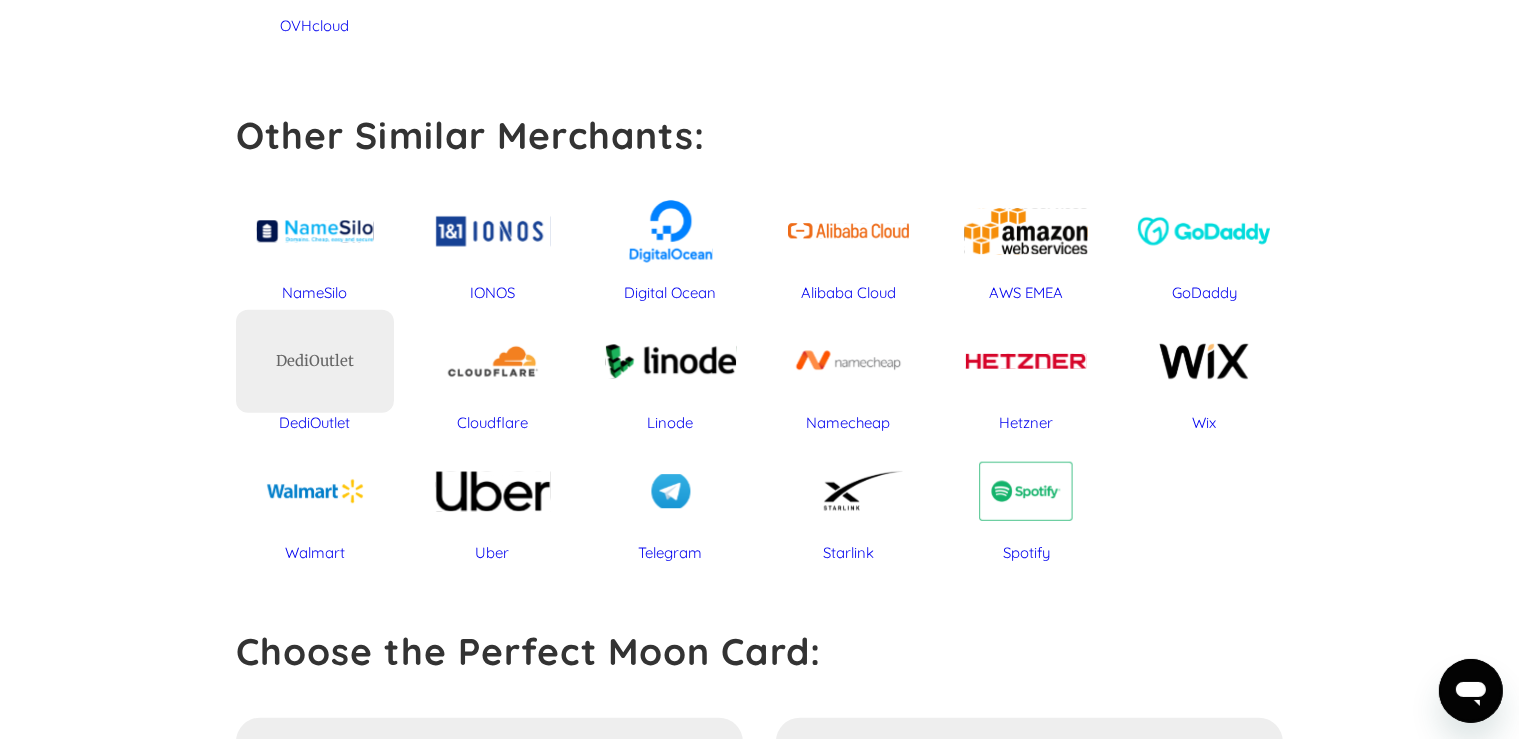 click on "Cloudflare" at bounding box center (493, 423) 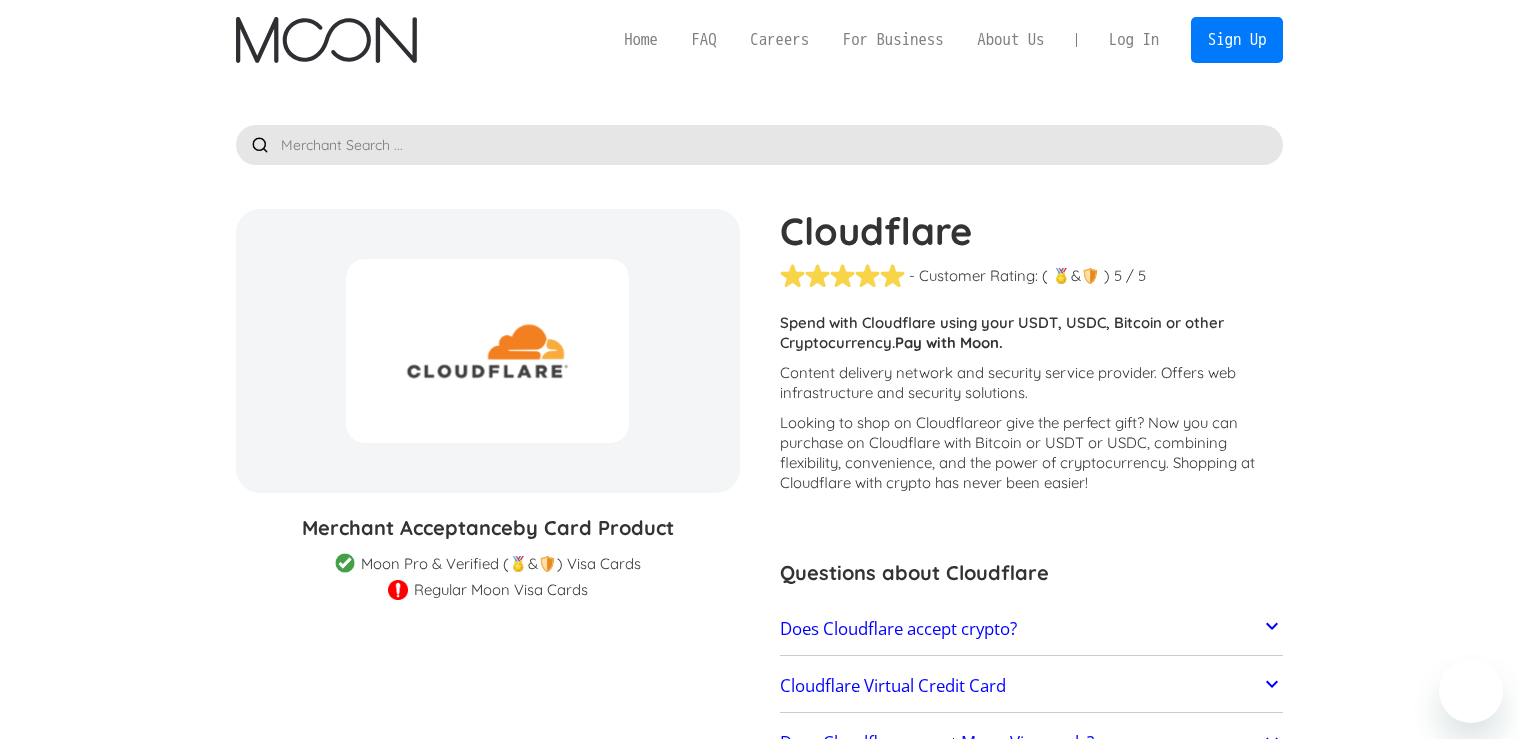scroll, scrollTop: 0, scrollLeft: 0, axis: both 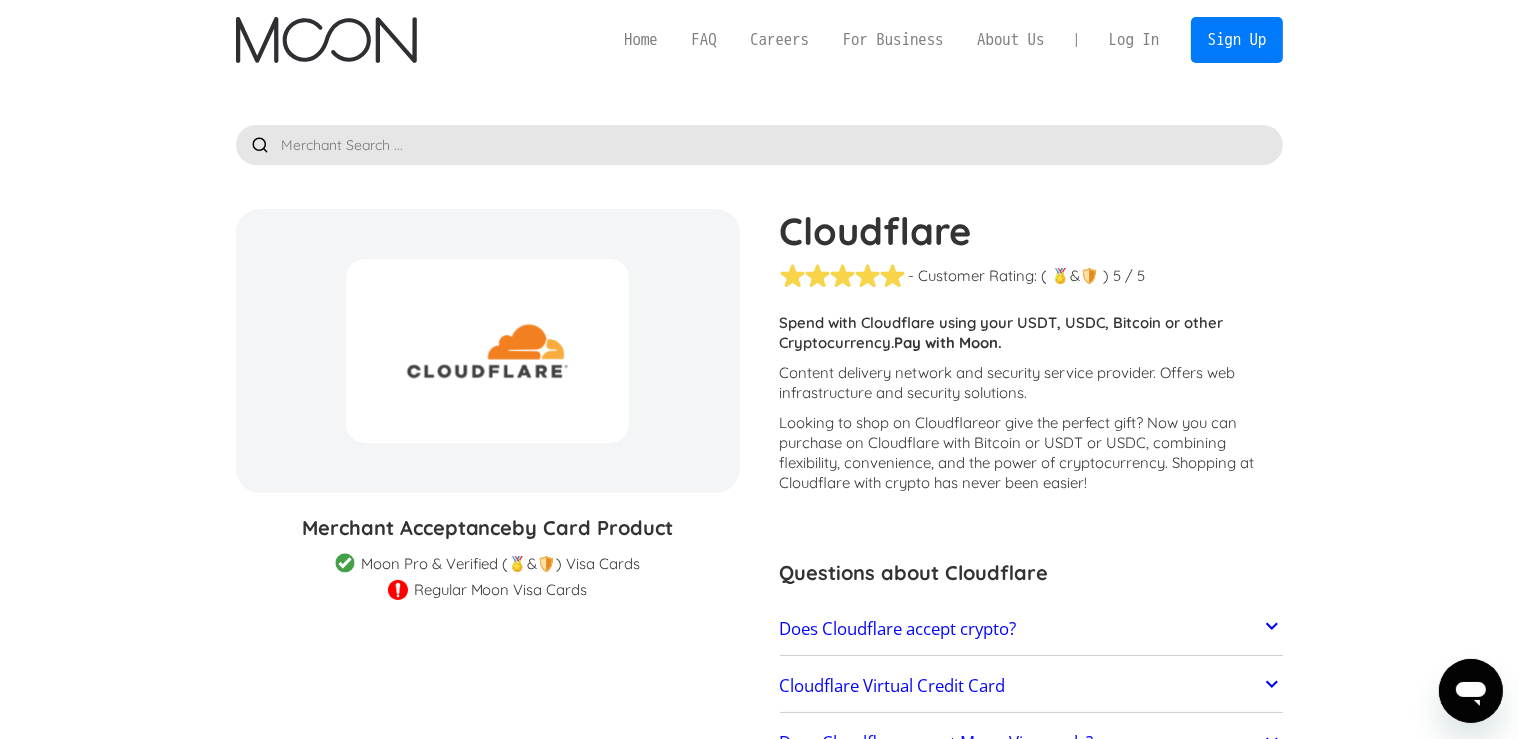 click on "Cloudflare %  GIFT CARD  DISCOUNT Merchant Acceptance  by Card Product Merchant Gift Card Moon Visa Cards  Moon Pro (🏅) Visa Cards  Moon Verified (🛡️) Visa Cards  Moon Pro & Verified (🏅&🛡️) Visa Cards  Regular Moon Visa Cards Buy a  Cloudflare  Gift Card Cloudflare  - Customer Rating:  ( 🏅 🛡️ 🏅&🛡️ ) 1 5 1.5 2 2.5 3 3.5 4 4.5 5 / 5 Customers report issues with transactions at  Cloudflare . Some merchants are disabled for legal and regulatory reasons, as well as restrictions placed by [PERSON_NAME]'s partner financial institutions. Other merchants reject international cards due to aggressive anti-fraud controls and domestic address requirements.  Spend with Cloudflare using your USDT, USDC, Bitcoin or other Cryptocurrency.  Pay with Moon. Content delivery network and security service provider. Offers web infrastructure and security solutions. Looking to shop on Cloudflare  or give the perfect gift Cloudflare is located in  () and typically charges in  (). or a branded gift card" at bounding box center [759, 1099] 